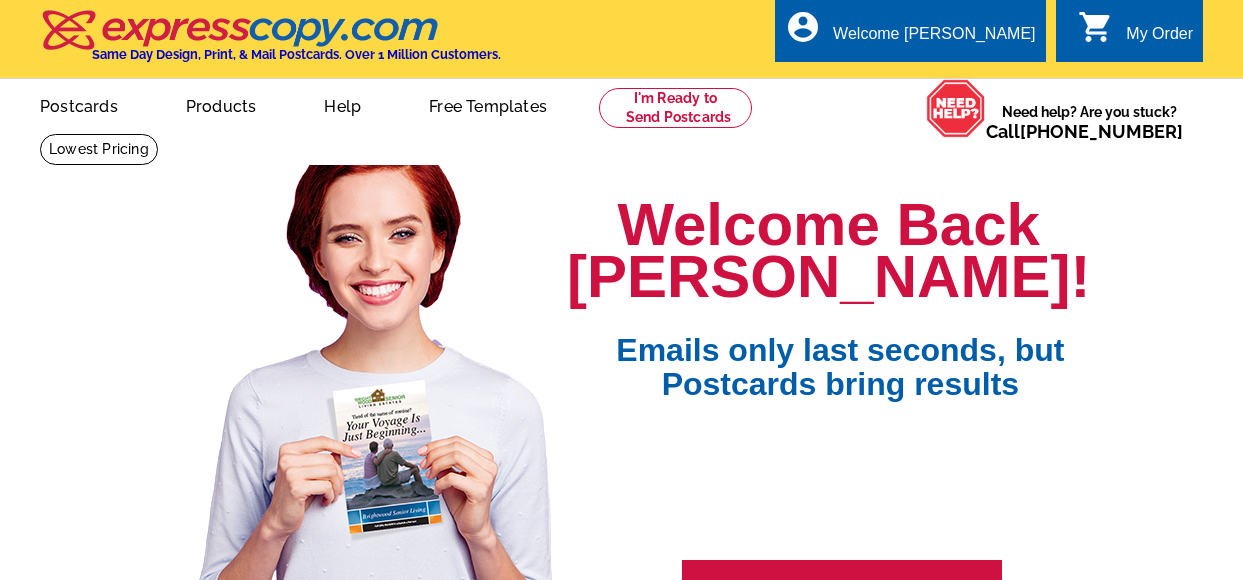 scroll, scrollTop: 0, scrollLeft: 0, axis: both 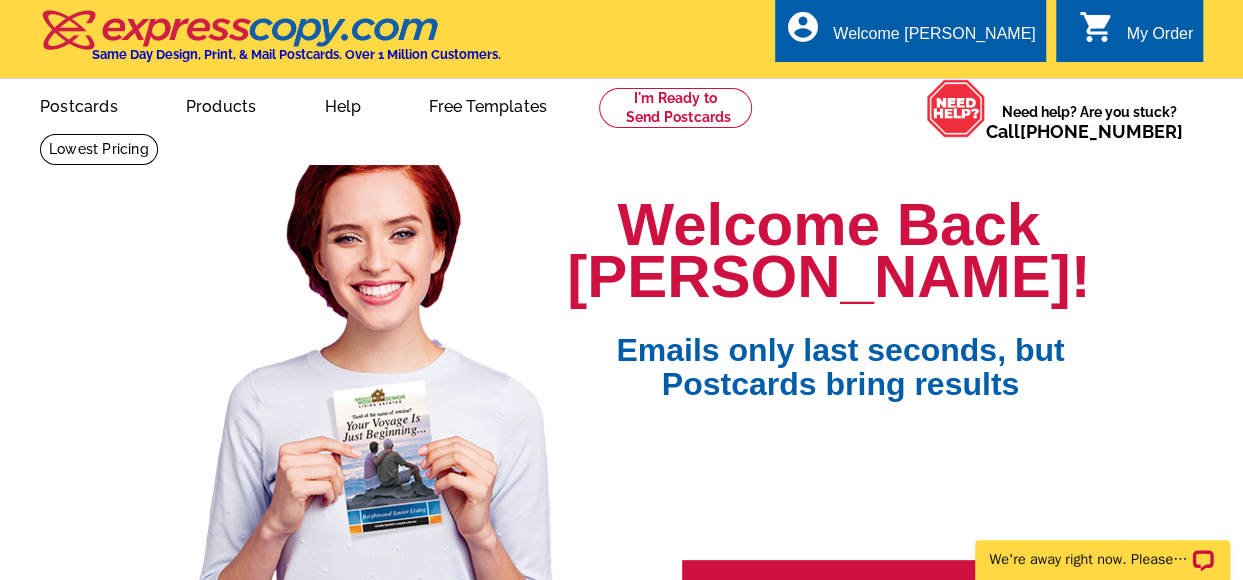 click on "Welcome Back Taylor!
Emails only last seconds, but Postcards bring results
GET
STARTED
Need help? Fast, FREE VIP Support
LIVE  CHAT
CALL
800-260-5887 EMAIL  SUPPORT@" at bounding box center (622, 401) 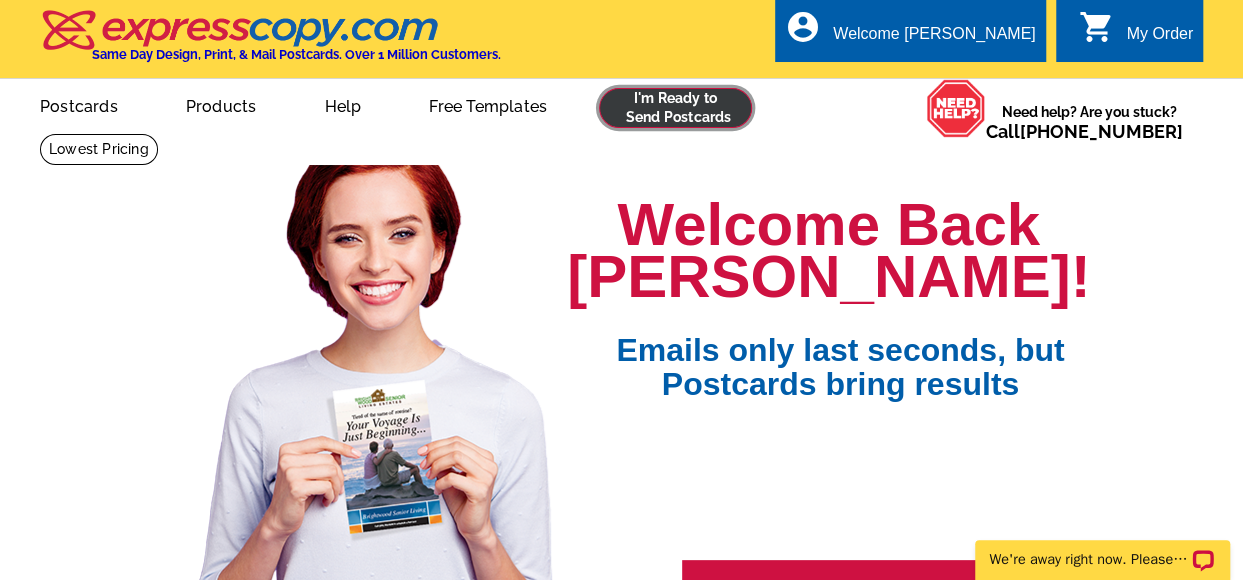 click at bounding box center [675, 108] 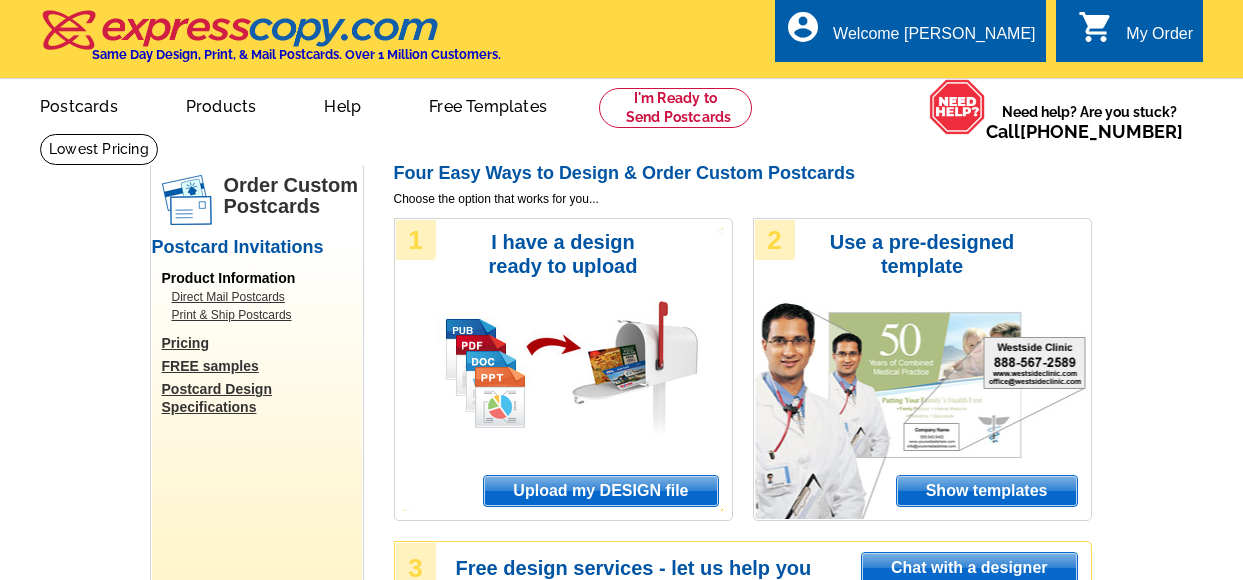 scroll, scrollTop: 0, scrollLeft: 0, axis: both 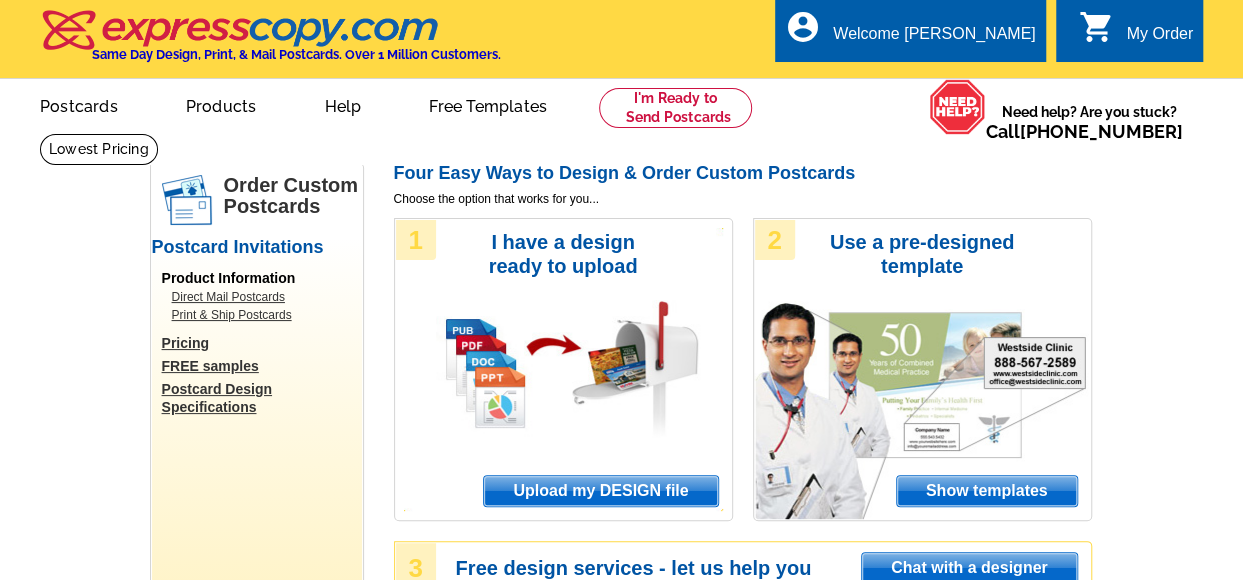 click on "Upload my DESIGN file" at bounding box center [600, 491] 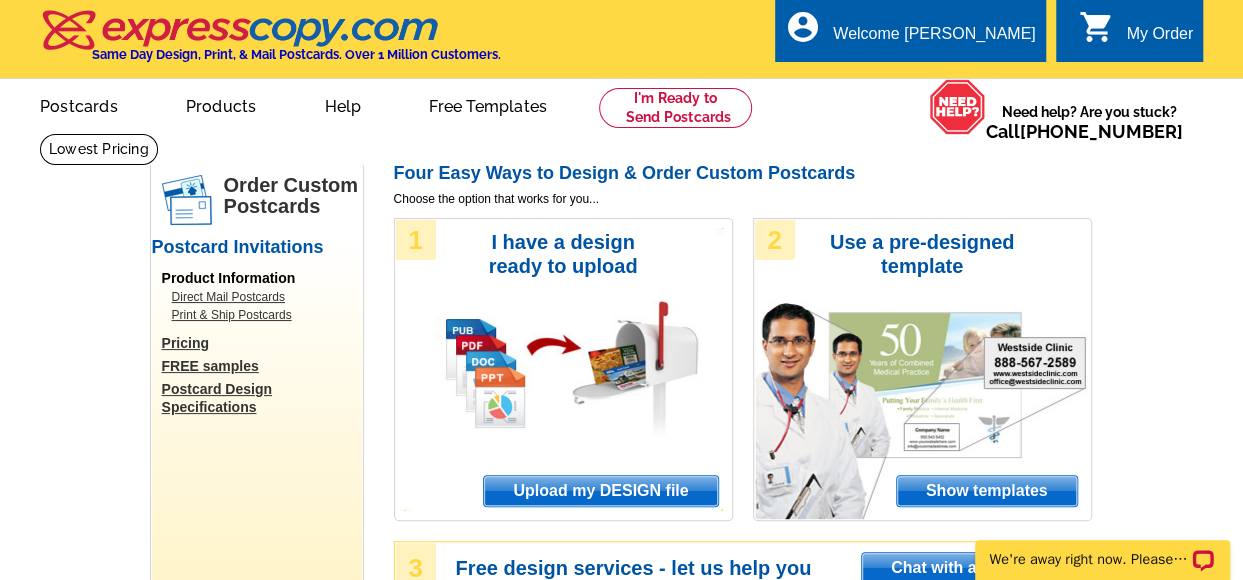 scroll, scrollTop: 0, scrollLeft: 0, axis: both 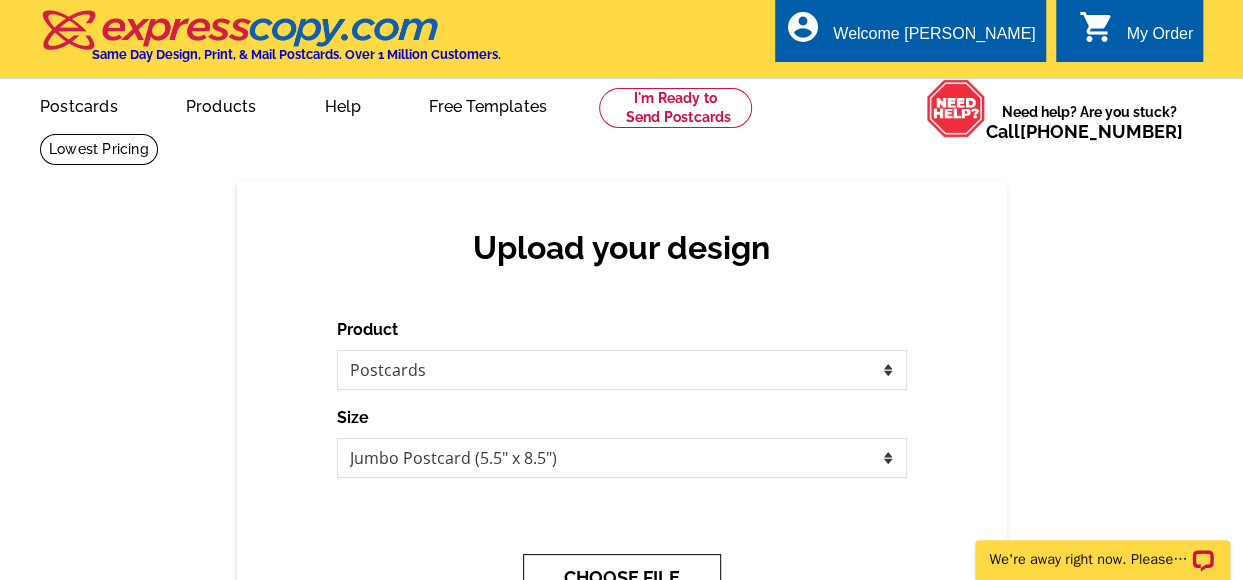 click on "CHOOSE FILE" at bounding box center (622, 577) 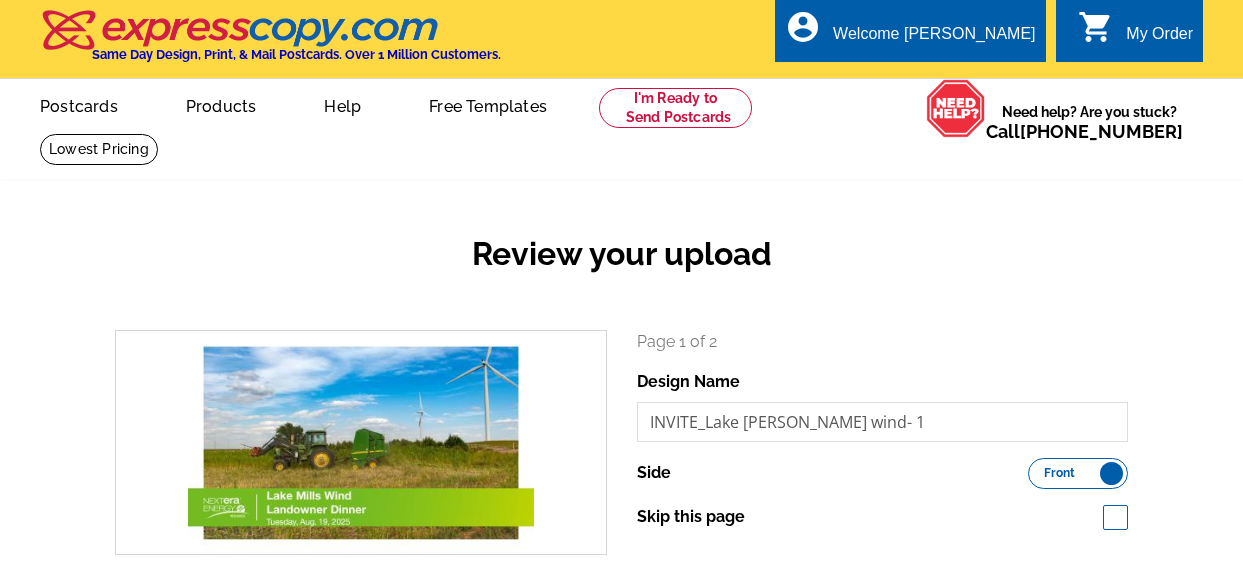 scroll, scrollTop: 0, scrollLeft: 0, axis: both 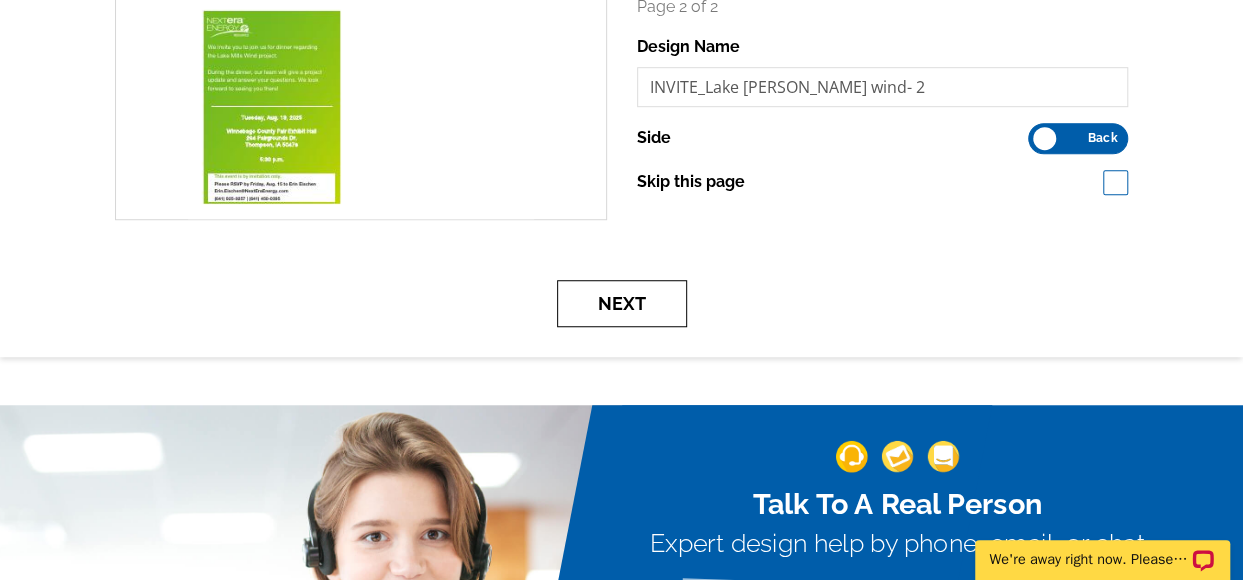click on "Next" at bounding box center [622, 303] 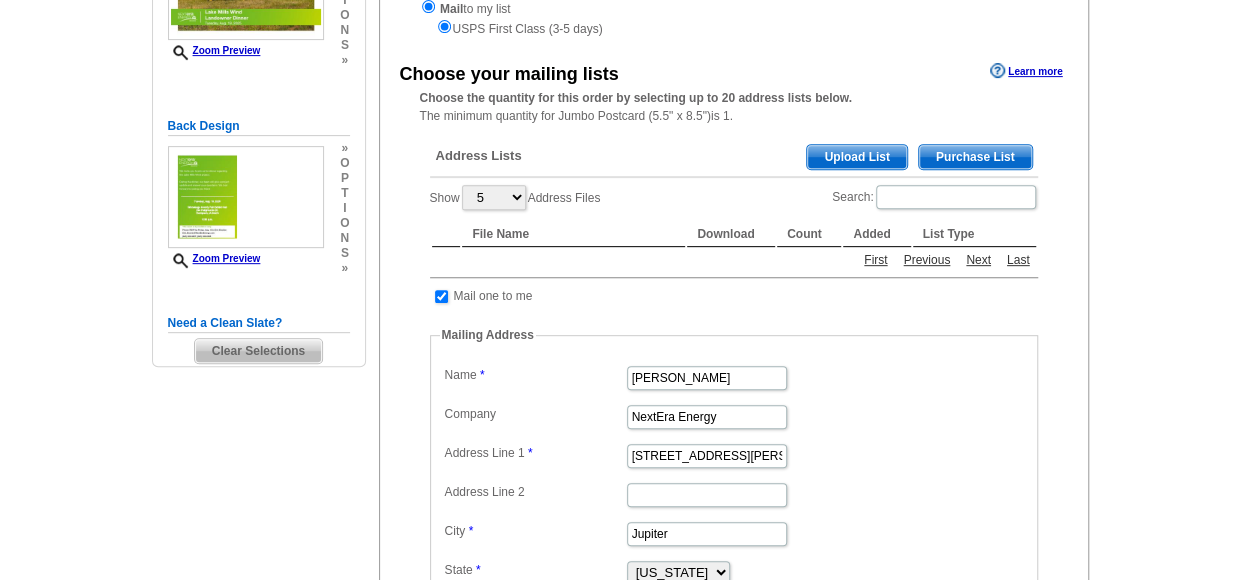 scroll, scrollTop: 338, scrollLeft: 0, axis: vertical 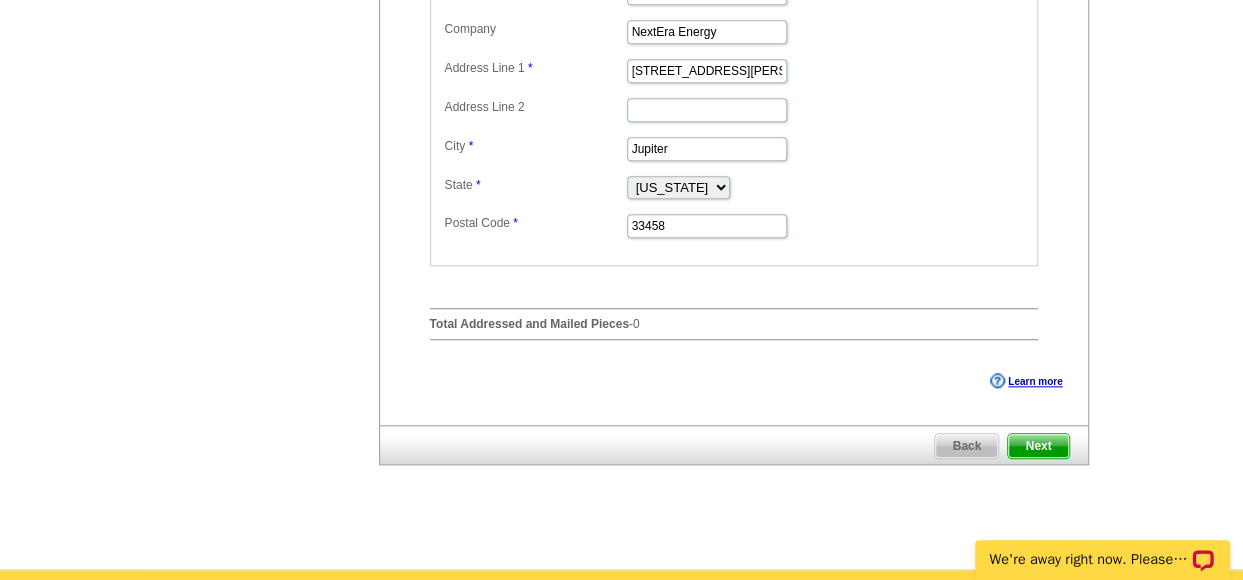 click on "Next" at bounding box center (1038, 446) 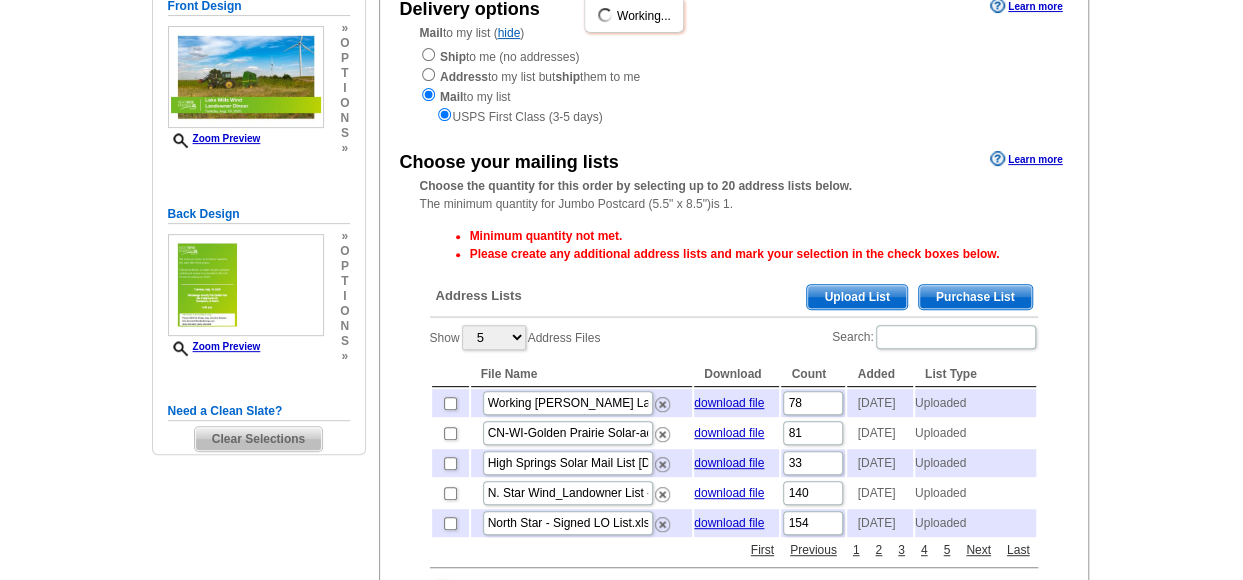 scroll, scrollTop: 257, scrollLeft: 0, axis: vertical 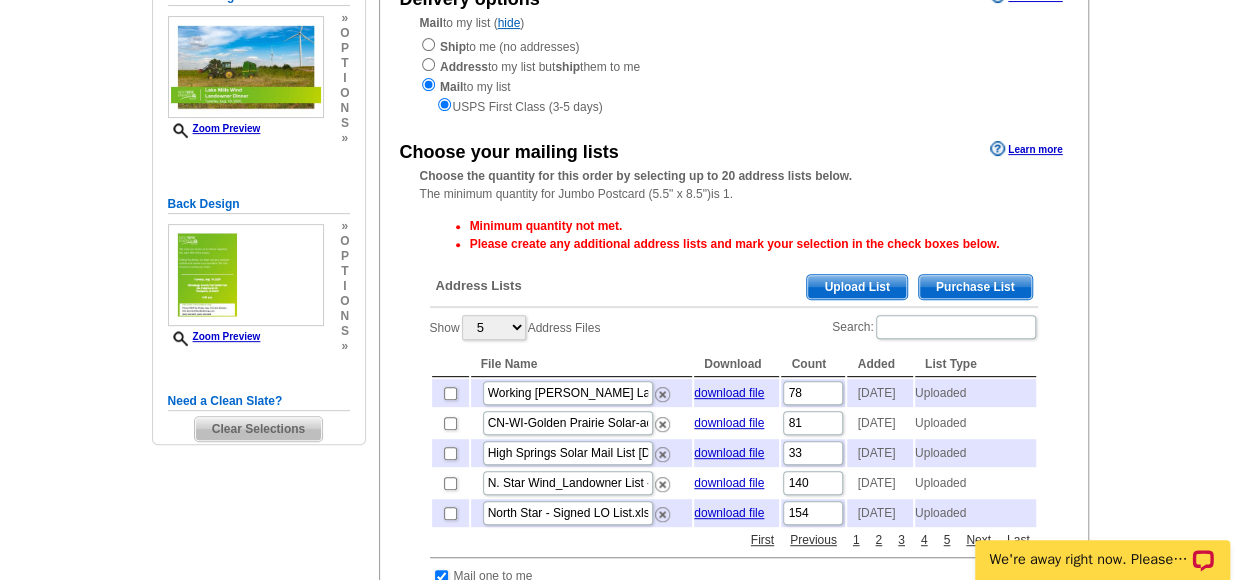 click on "Upload List" at bounding box center [856, 287] 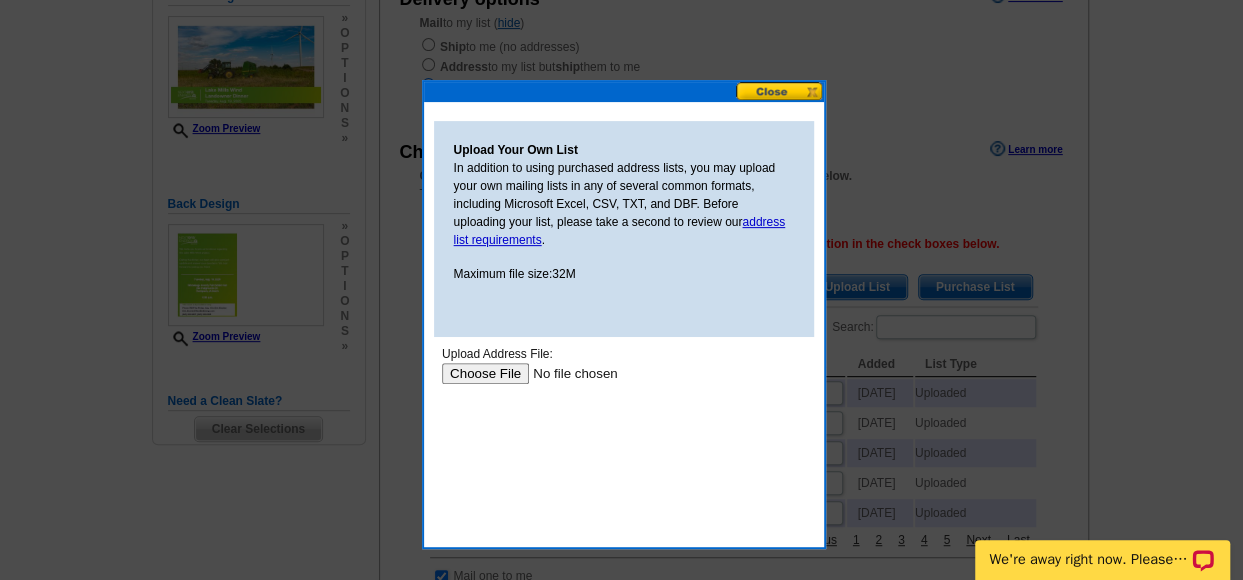 scroll, scrollTop: 0, scrollLeft: 0, axis: both 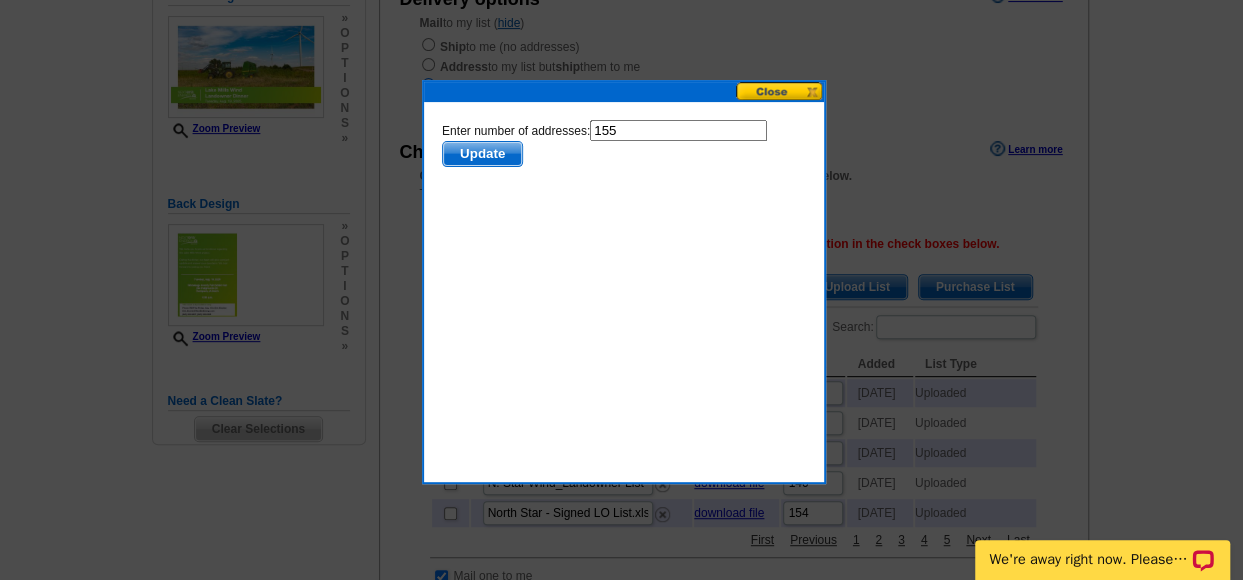 click on "Update" at bounding box center [481, 154] 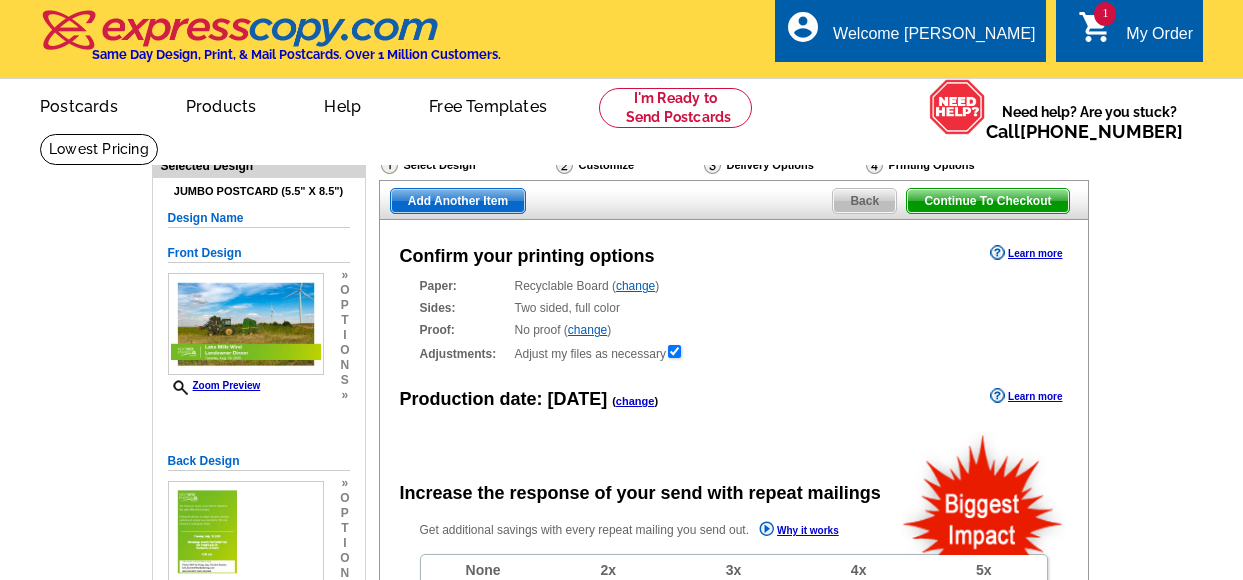 scroll, scrollTop: 0, scrollLeft: 0, axis: both 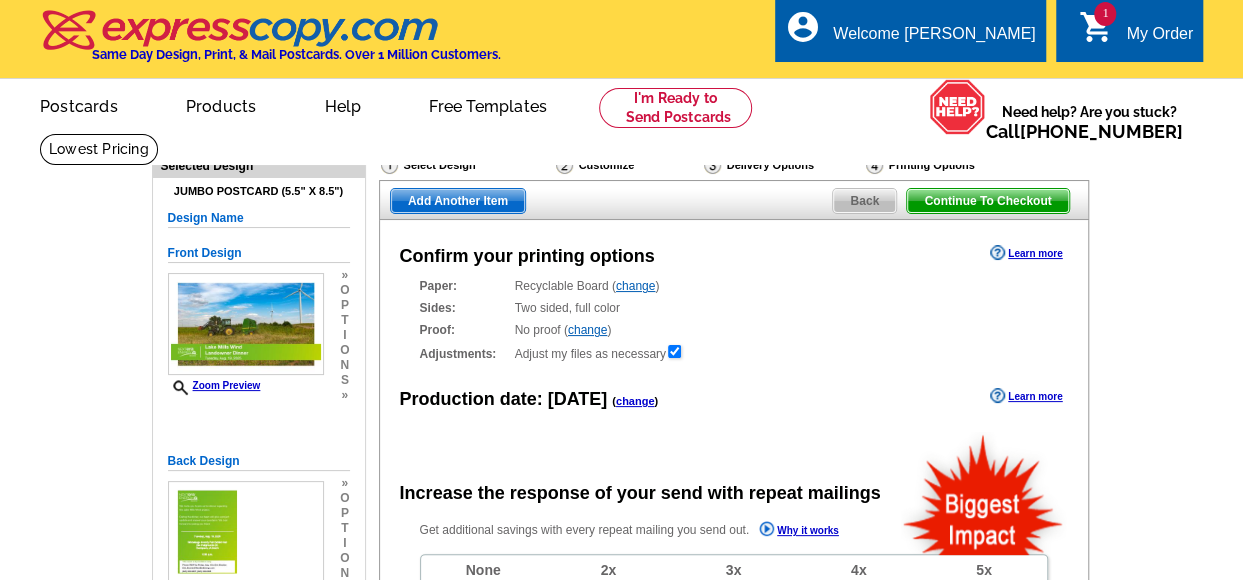 radio on "false" 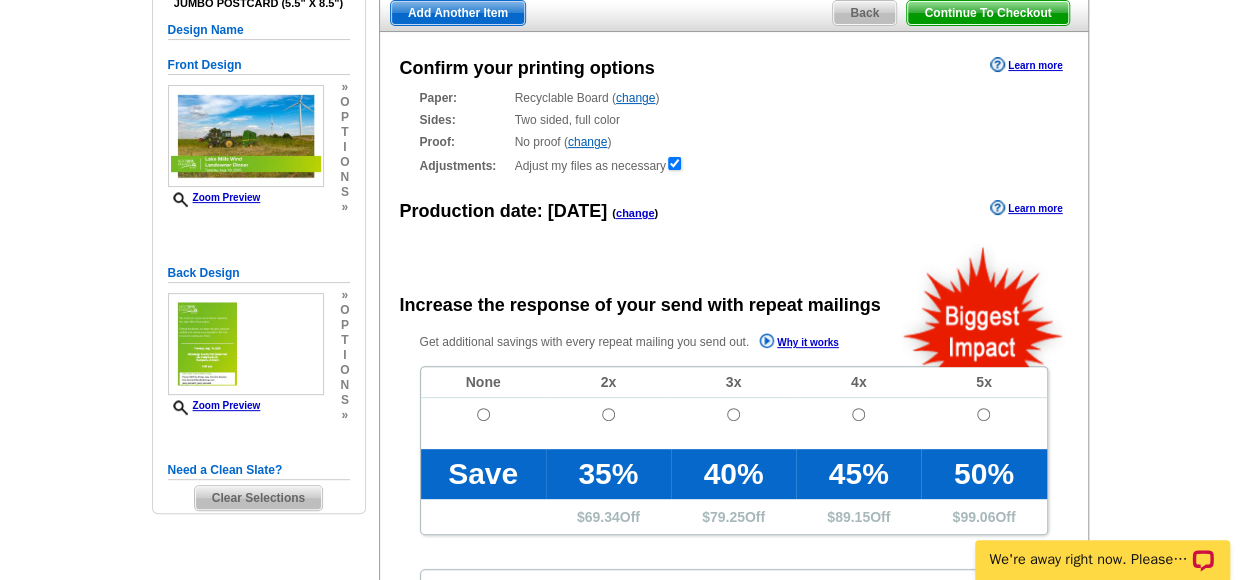 scroll, scrollTop: 0, scrollLeft: 0, axis: both 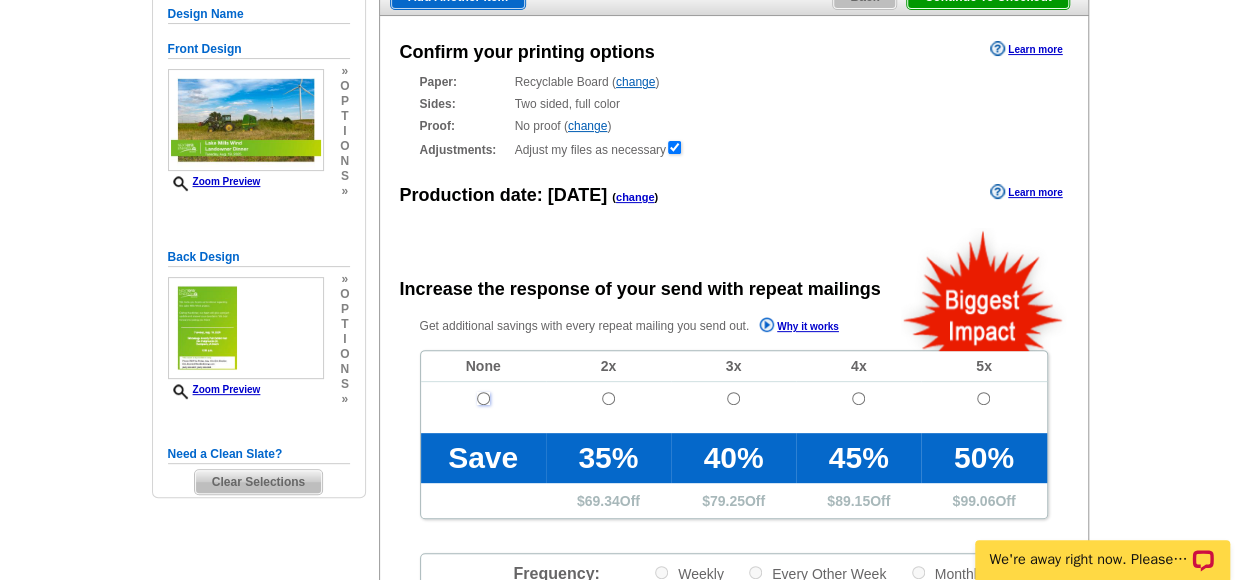click at bounding box center [483, 398] 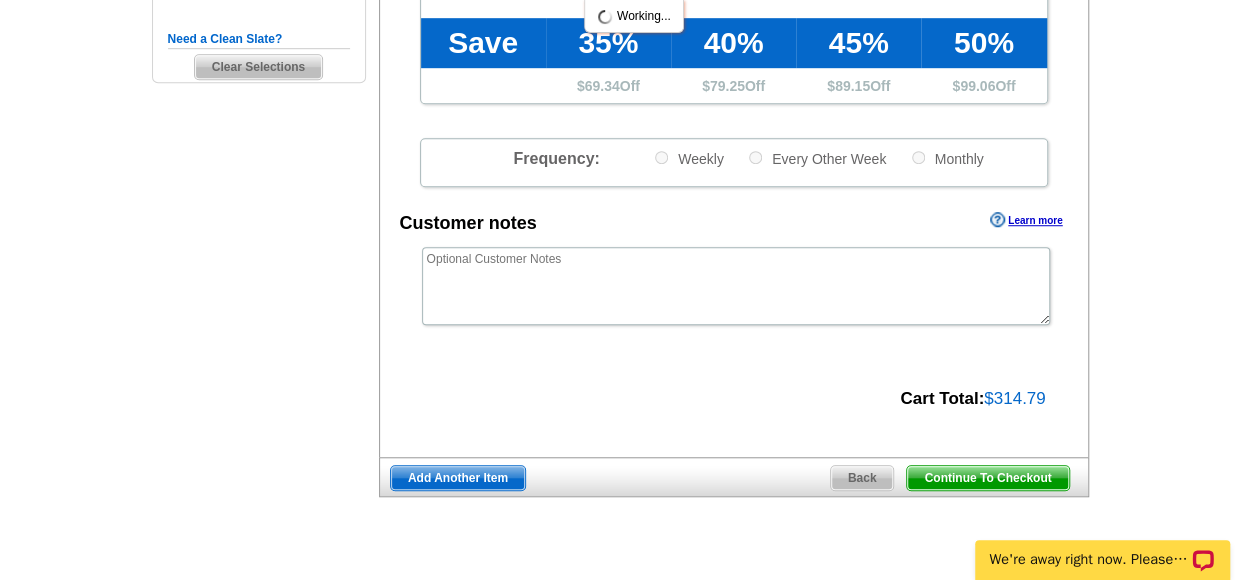 scroll, scrollTop: 620, scrollLeft: 0, axis: vertical 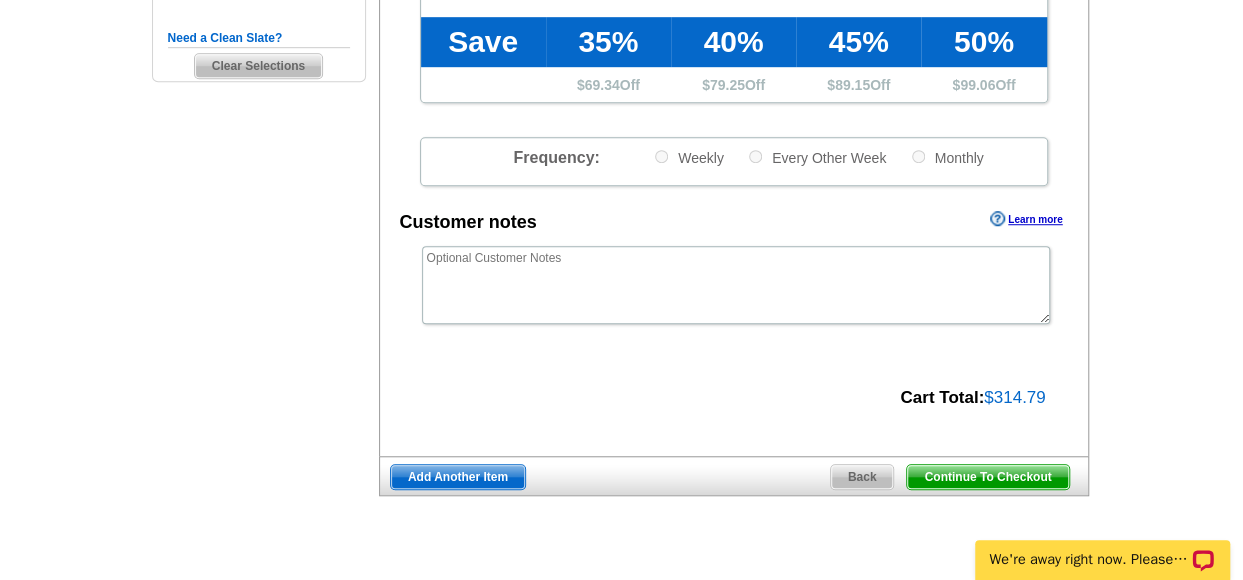 click on "Continue To Checkout" at bounding box center [987, 477] 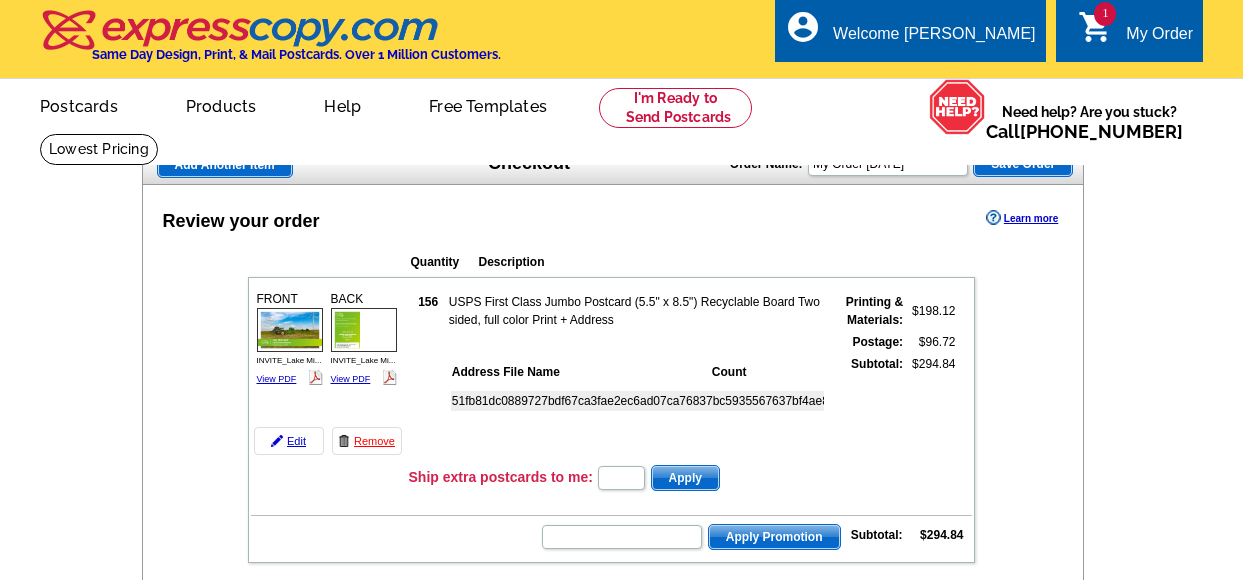 scroll, scrollTop: 0, scrollLeft: 0, axis: both 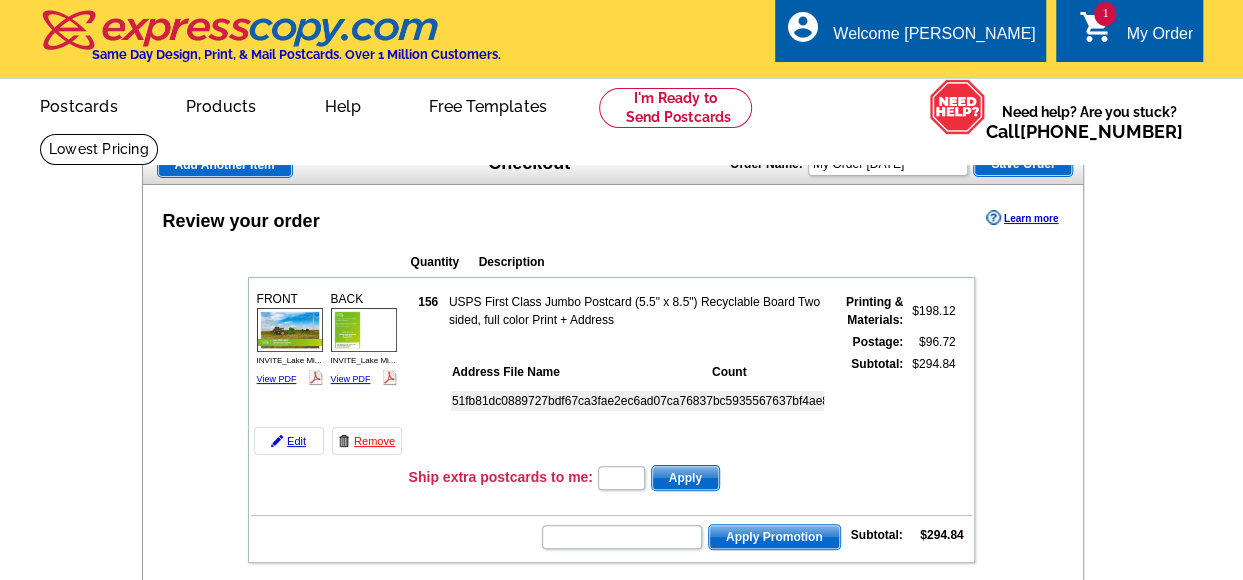 click at bounding box center [611, 505] 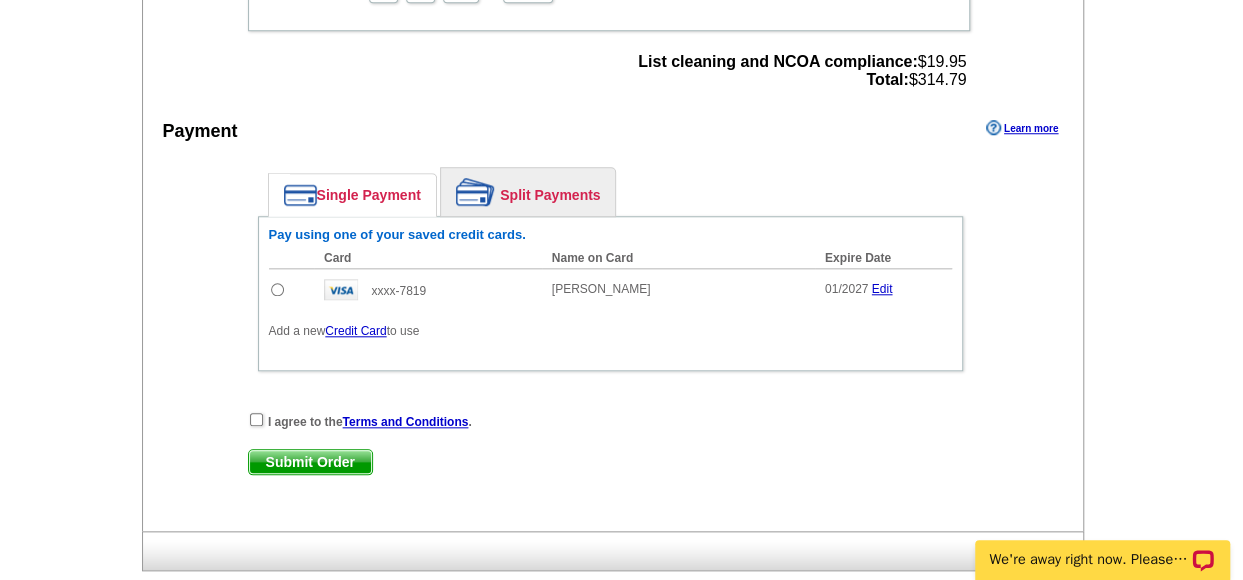 scroll, scrollTop: 0, scrollLeft: 0, axis: both 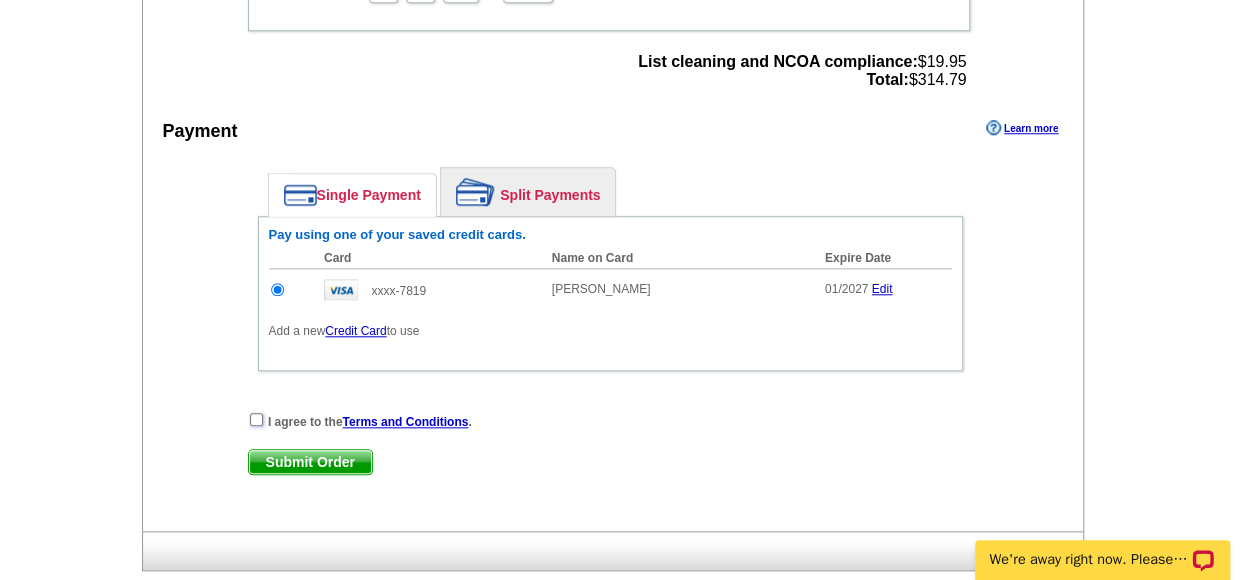 click at bounding box center [256, 419] 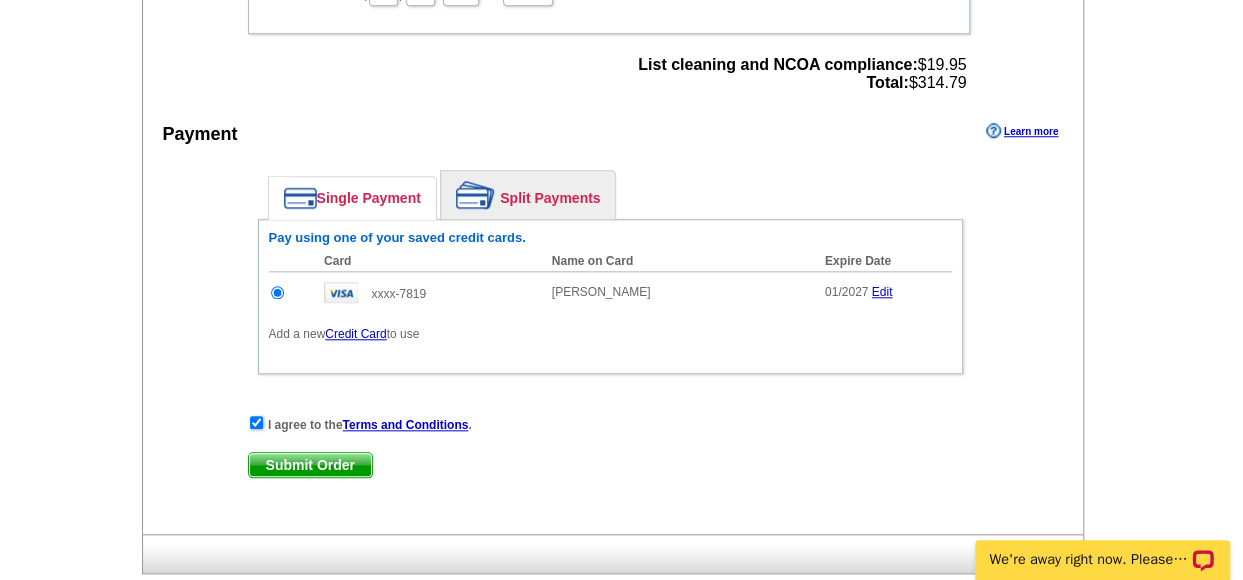 scroll, scrollTop: 812, scrollLeft: 0, axis: vertical 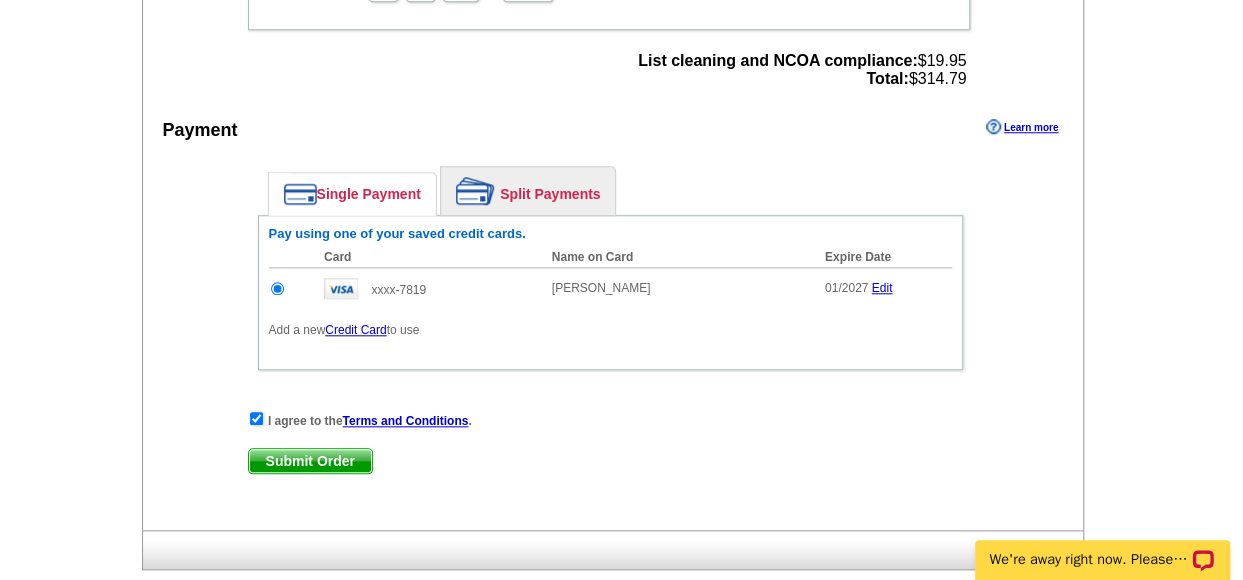 click on "I agree to the
Terms and Conditions
.
Submit Order
Submit Order" at bounding box center (610, 451) 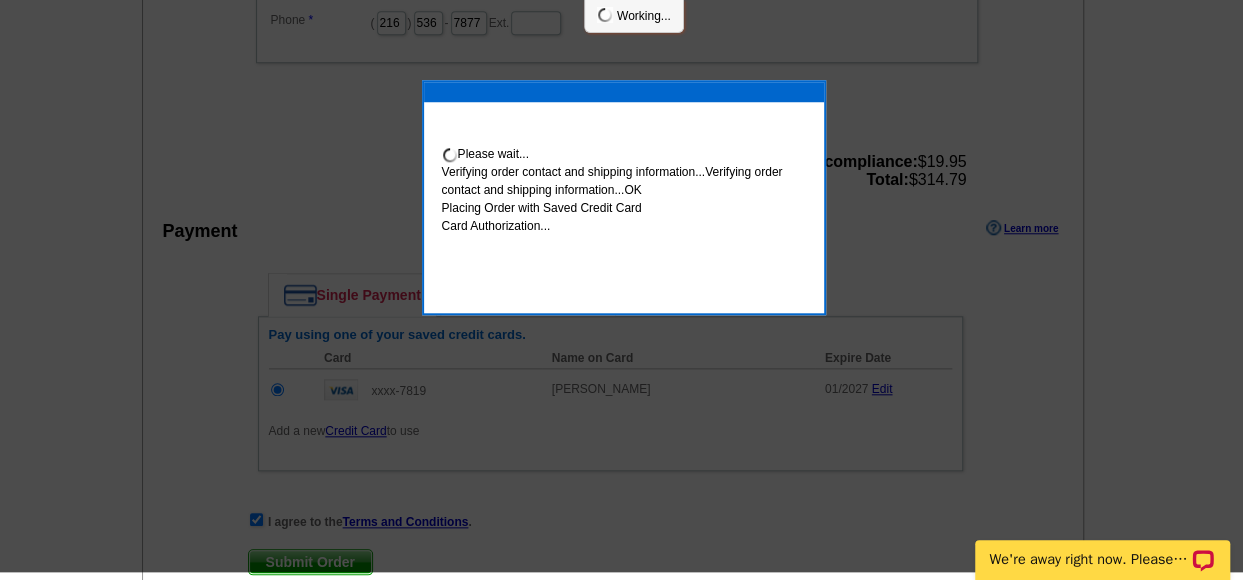 scroll, scrollTop: 804, scrollLeft: 0, axis: vertical 